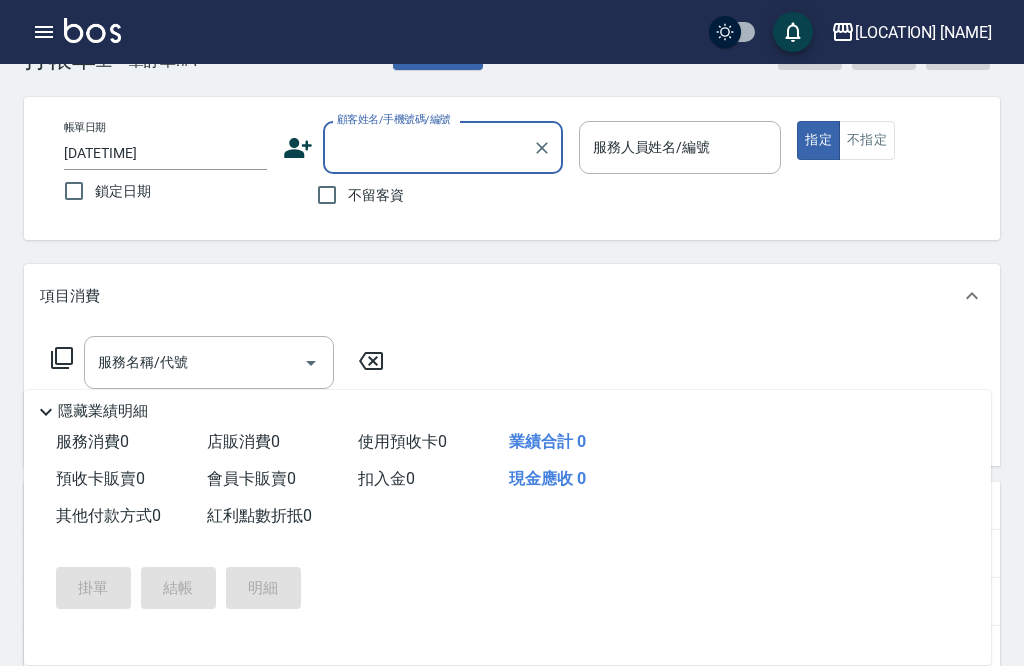 scroll, scrollTop: 64, scrollLeft: 0, axis: vertical 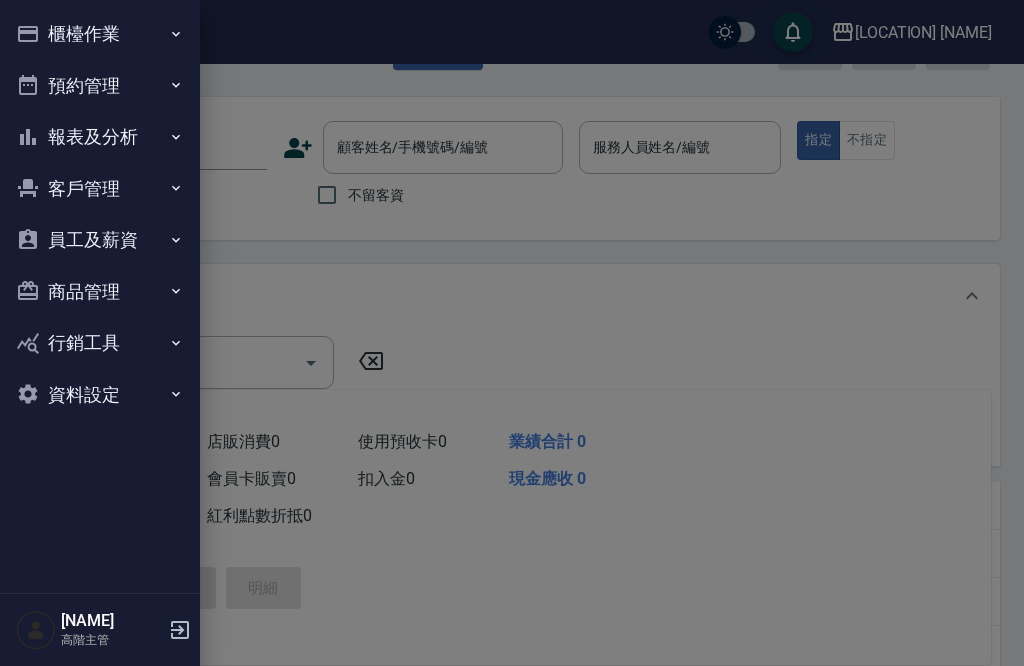 click 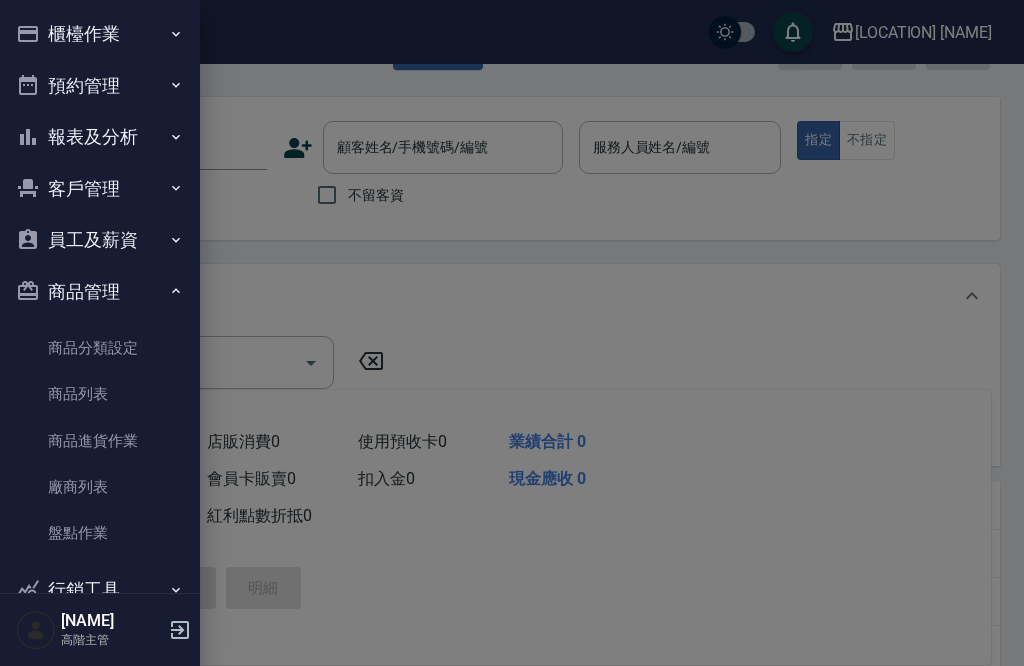 click on "商品分類設定" at bounding box center [100, 348] 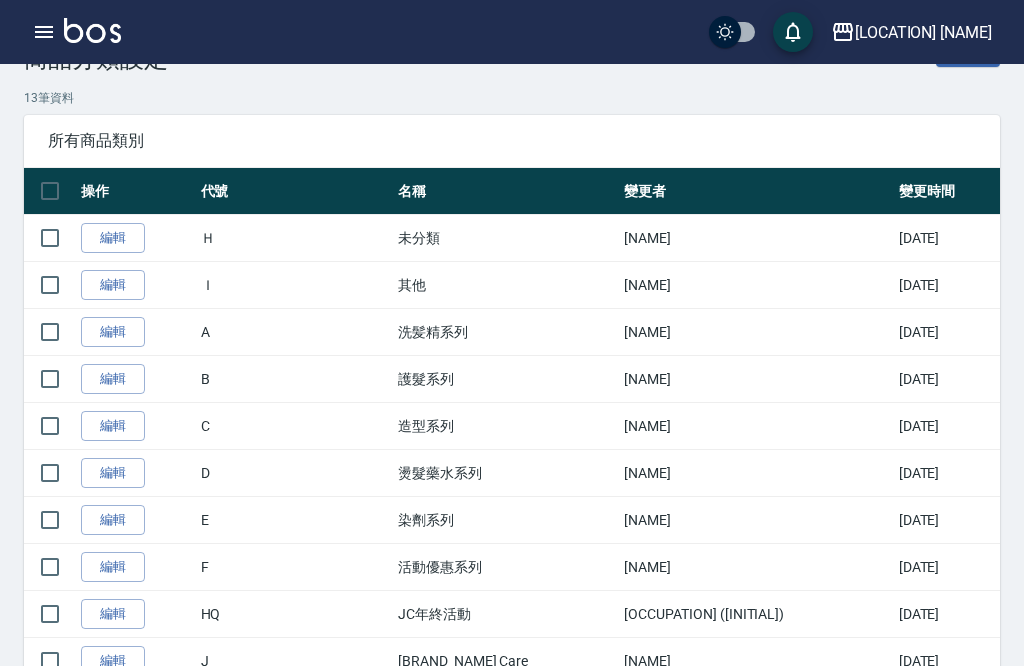 scroll, scrollTop: 0, scrollLeft: 0, axis: both 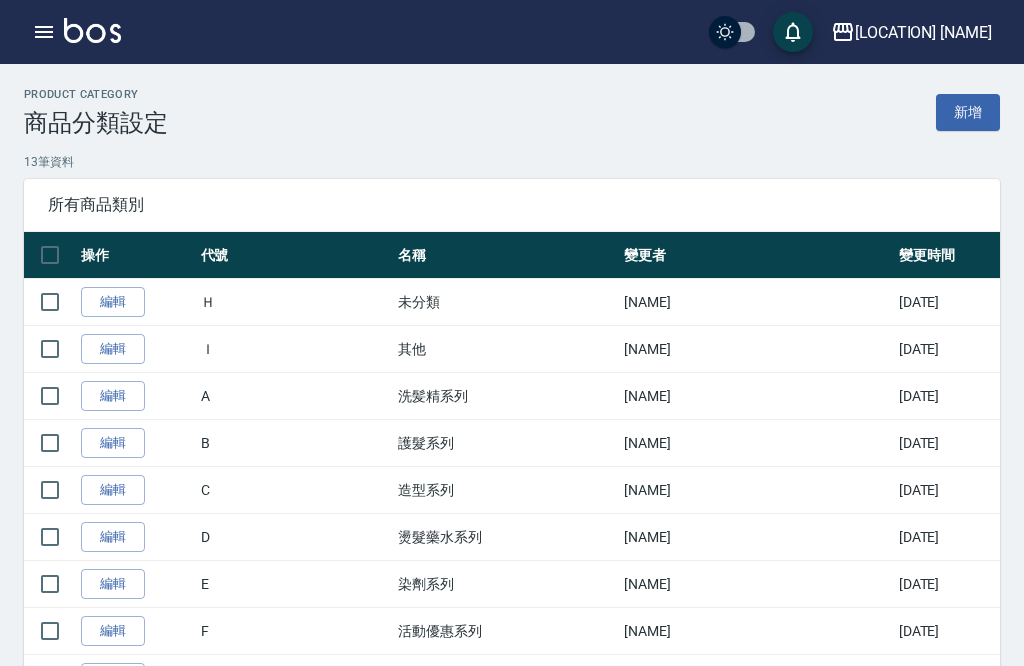 click 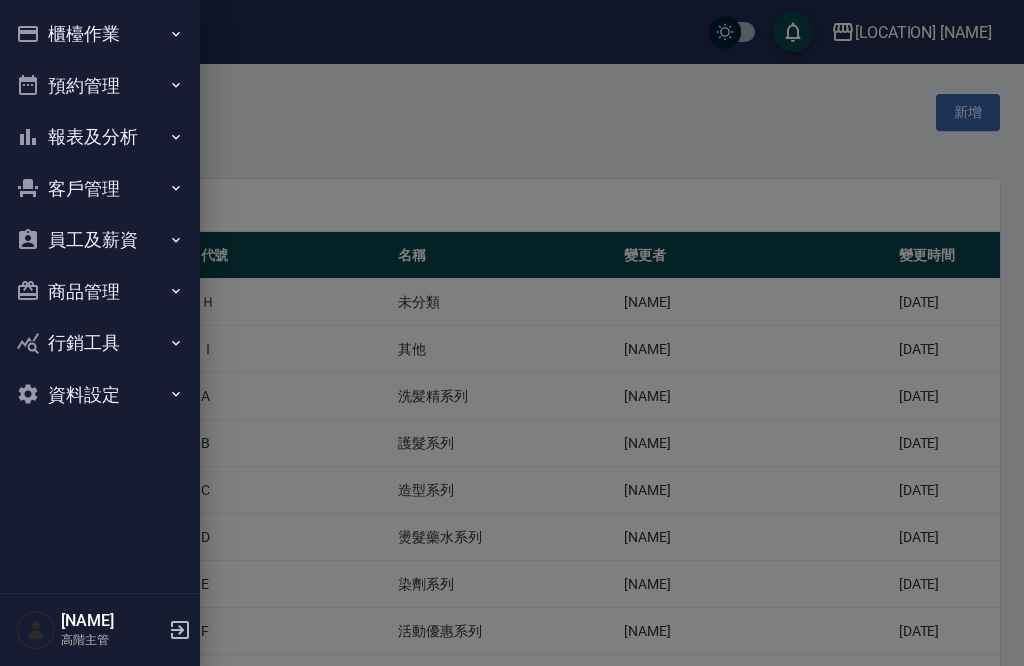 click 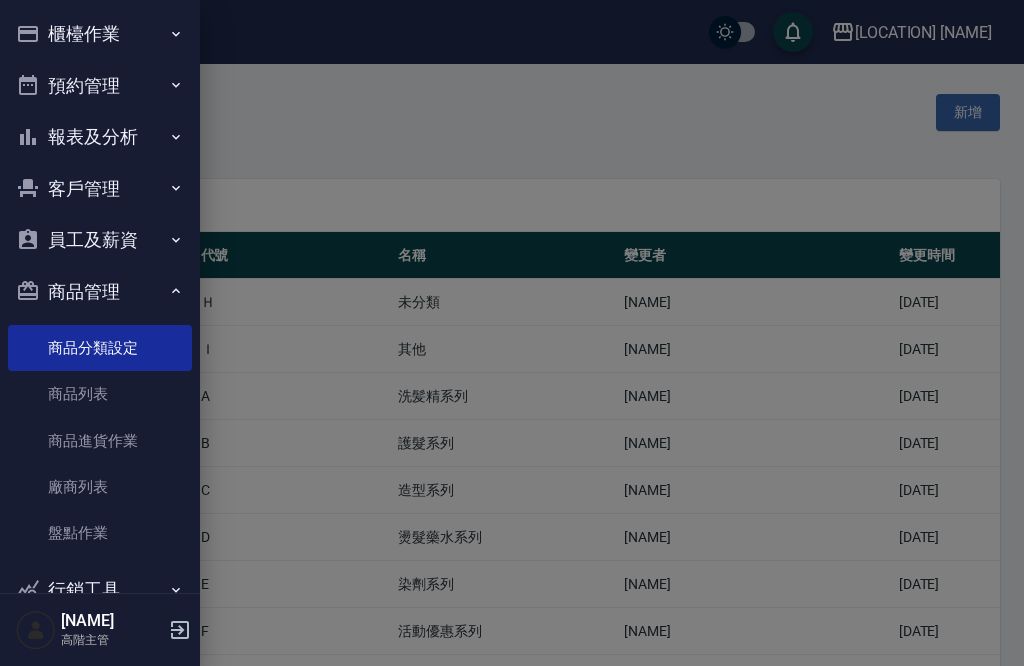 click on "商品列表" at bounding box center [100, 394] 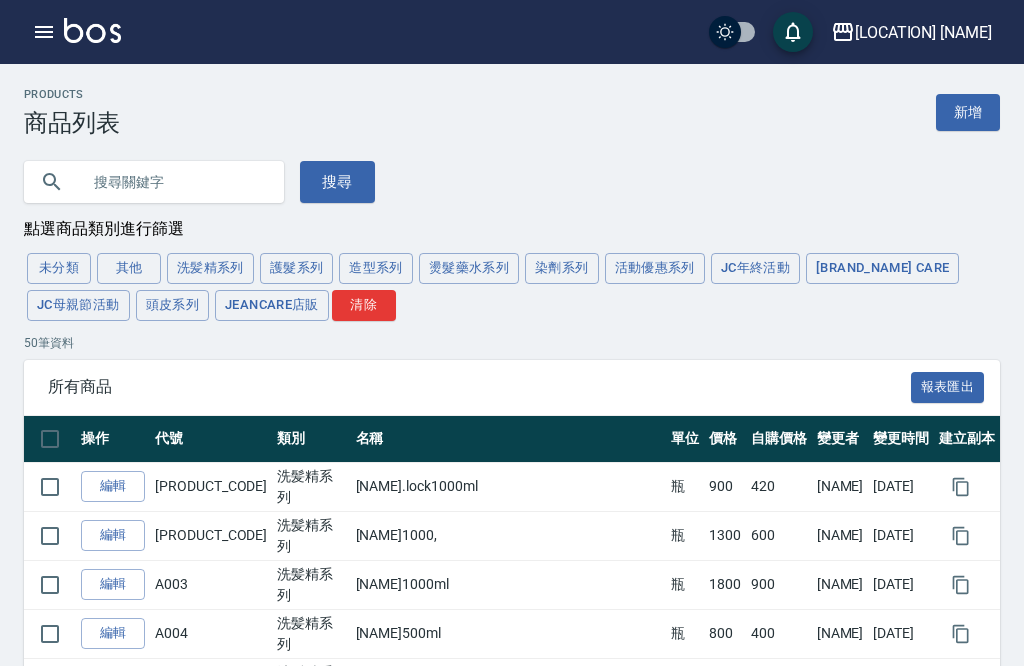 click on "護髮系列" at bounding box center (297, 268) 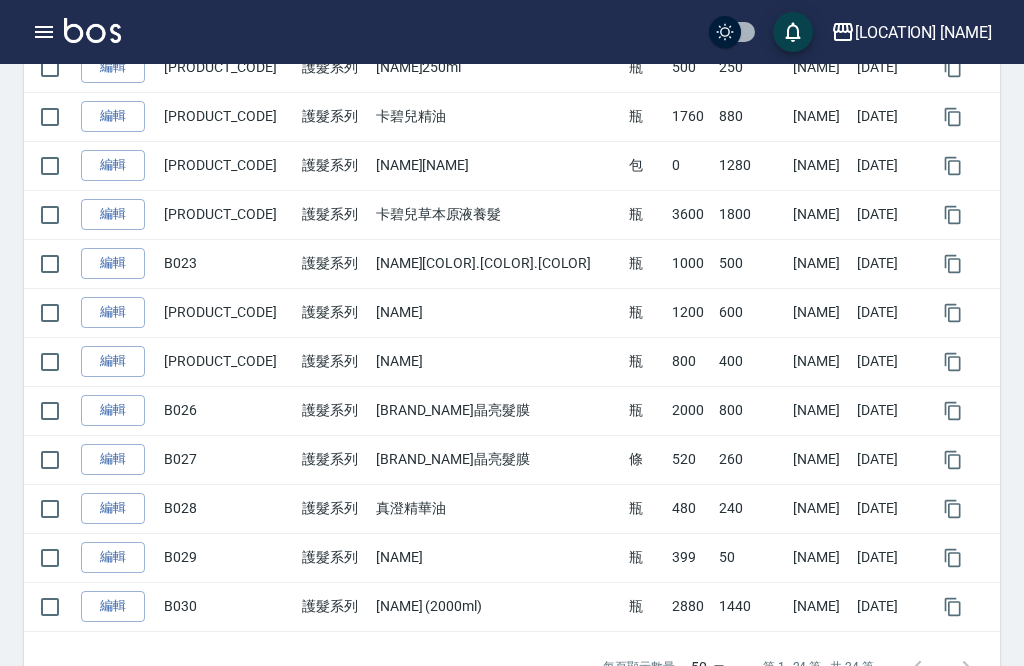 scroll, scrollTop: 1005, scrollLeft: 0, axis: vertical 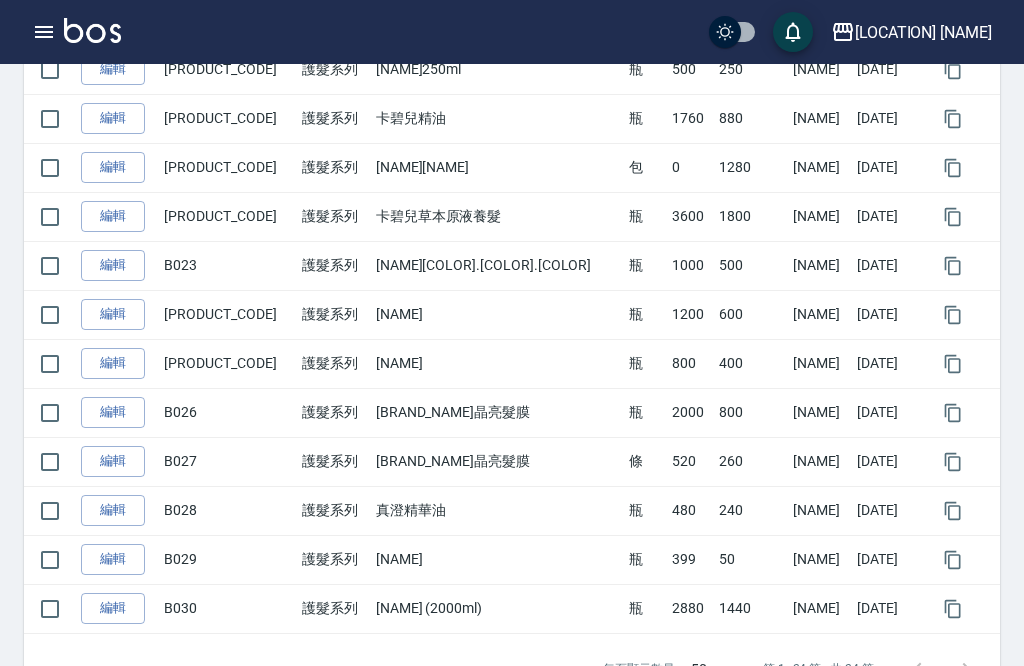 click at bounding box center (942, 669) 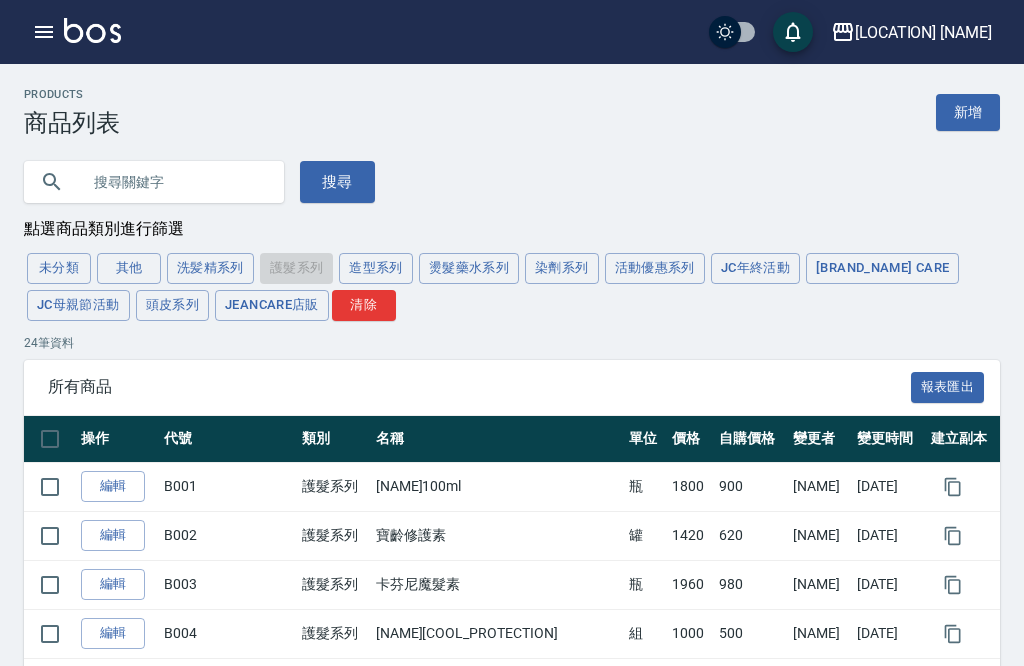 scroll, scrollTop: 0, scrollLeft: 0, axis: both 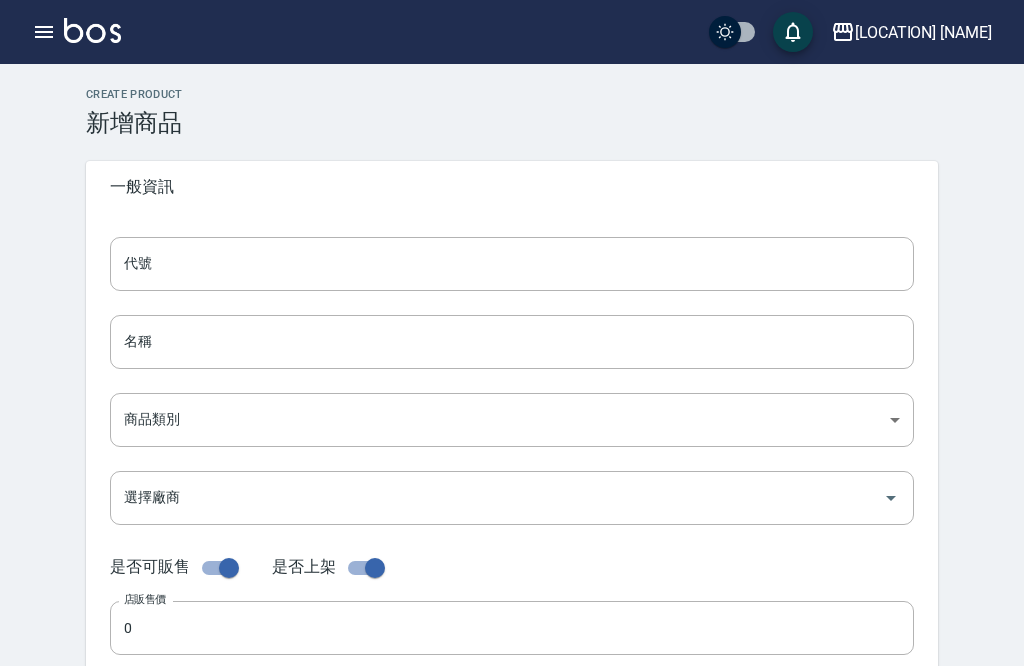 click on "代號" at bounding box center (512, 264) 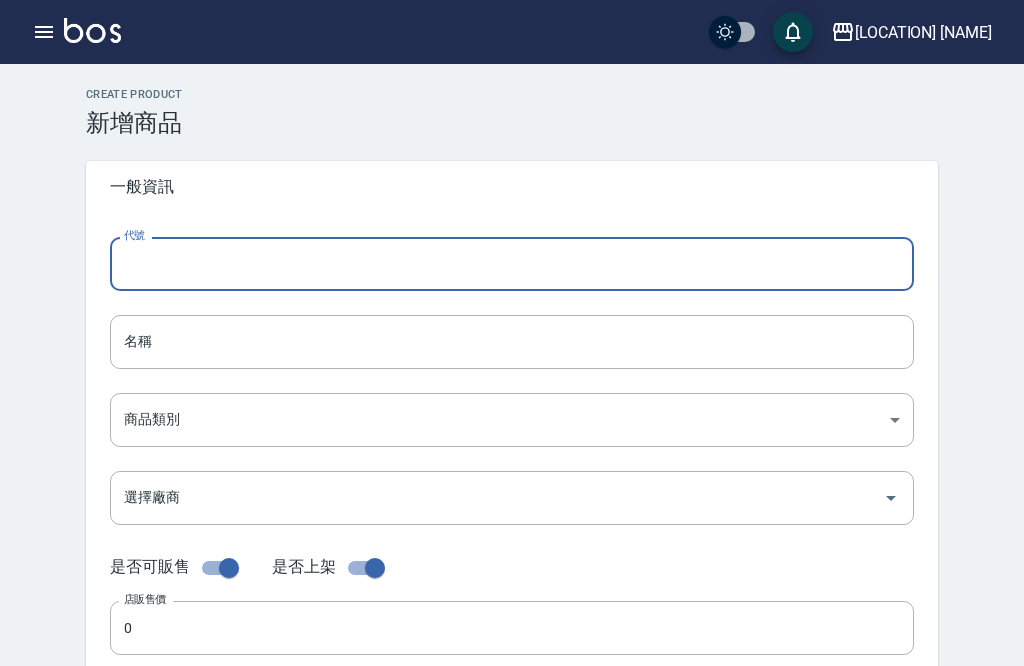 scroll, scrollTop: 131, scrollLeft: 0, axis: vertical 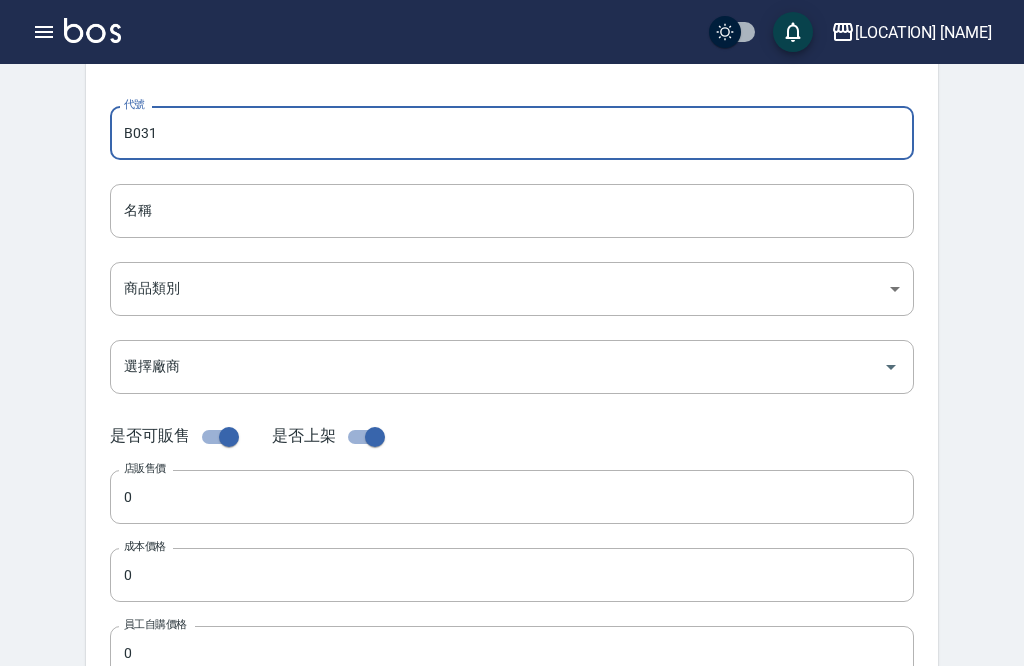 type on "B031" 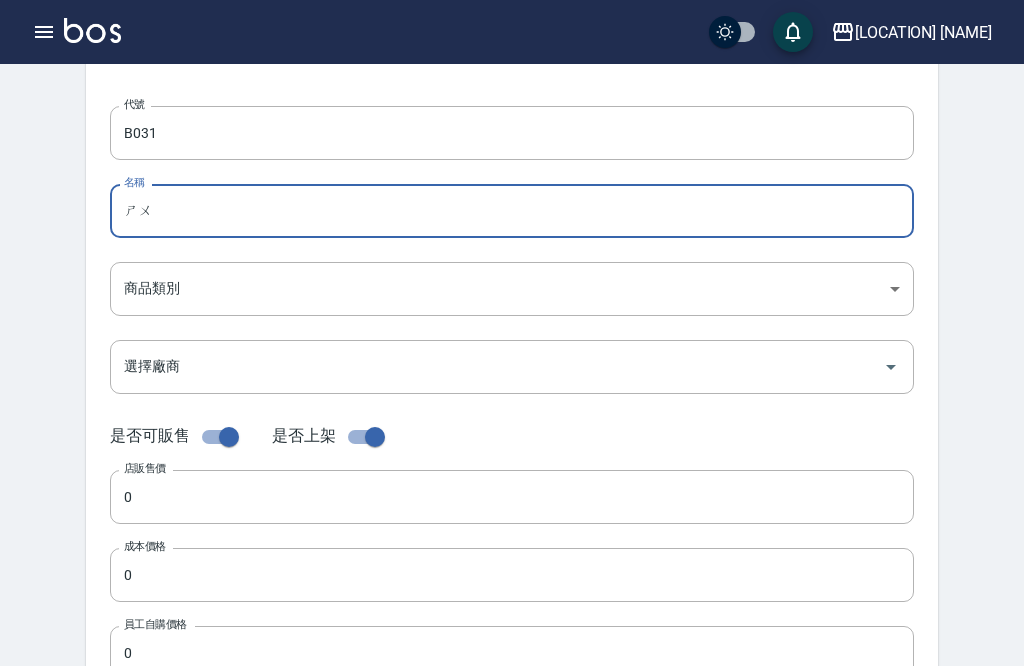 type on "ㄕ" 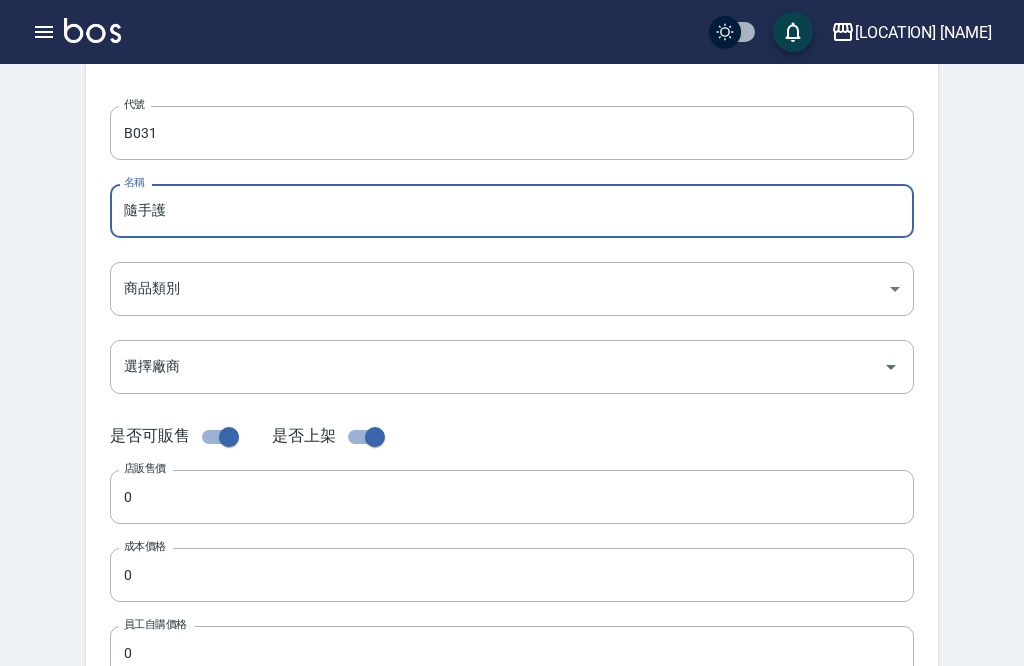 type on "隨手護" 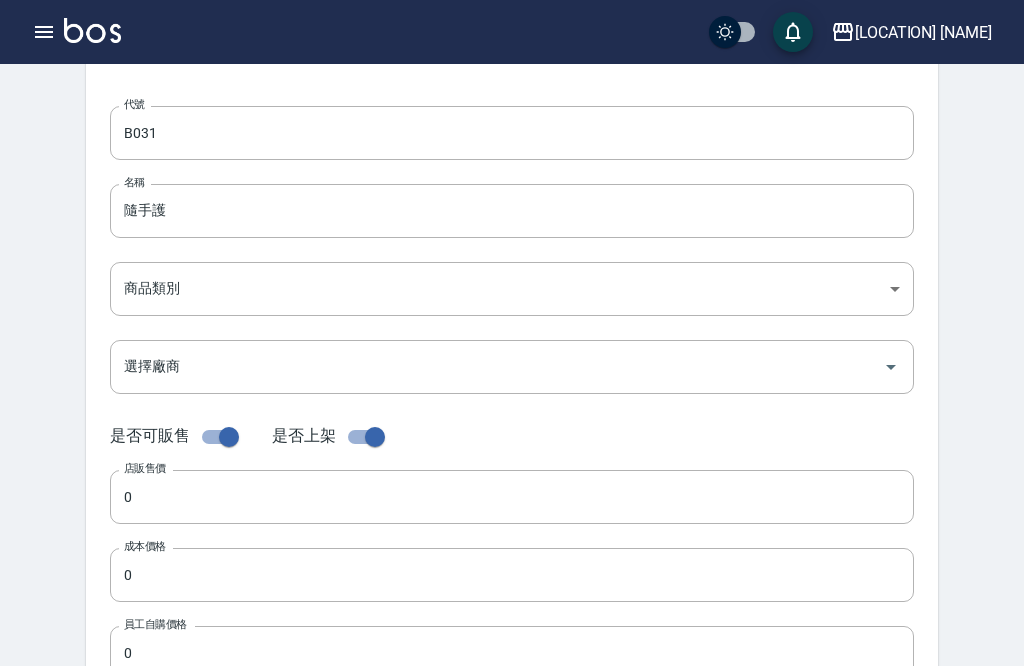 click on "[LOCATION] [NAME] LOGOUT COUNTER_OPERATION BILL_ORDER BILL_LIST PENDING_ORDER SEAT_ORDER BUSINESS_DASHBOARD CASH_RECEIPT_ENTRY ADVANCED_RECEIPT_ENTRY MATERIAL_PURCHASE_ENTRY DAILY_SETTLEMENT SCHEDULE_TABLE ON_SITE_CLOCK_IN SCAN_CLOCK_IN APPOINTMENT_MANAGEMENT APPOINTMENT_MANAGEMENT SINGLE_DAY_APPOINTMENT_RECORD SINGLE_WEEK_APPOINTMENT_RECORD REPORTS_AND_ANALYSIS REPORT_DIRECTORY SALES_ANALYSIS_DASHBOARD STORE_INTERVAL_ACCUMULATED_TABLE STORE_DAILY_REPORT STORE_RANKING MUTUAL_DAILY_REPORT MUTUAL_MONTHLY_REPORT MUTUAL_RANKING MUTUAL_POINTS_DETAIL MUTUAL_SALES_REPORT ALL_STORE_SALES_ANALYSIS_TABLE DAILY_SALES_ANALYSIS_TABLE SALES_STATISTICS_ANALYSIS_TABLE SALES_ITEM_MONTHLY_ANALYSIS_TABLE DESIGNER_SALES_REPORT DESIGNER_DAILY_REPORT DESIGNER_SALES_ANALYSIS_TABLE DESIGNER_SALES_MONTHLY_REPORT DESIGNER_COMMISSION_REPORT DESIGNER_RANKING PRODUCT_SALES_RANKING PRODUCT_CONSUMPTION_DETAIL PRODUCT_SALES_PURCHASE_REPORT PRODUCT_INVENTORY_TABLE PRODUCT_INVENTORY_CHECKLIST MEMBER_CARD_SALES_REPORT SERVICE_DEDUCTION_DETAIL_TABLE SINGLE_SERVICE_ITEM_QUERY RETAIL_COMMISSION_DETAIL RETAIL_CATEGORY_COMMISSION_DETAIL CUSTOMER_DEPOSIT_BALANCE_TABLE CUSTOMER_COUPON_BALANCE_TABLE DAILY_NON_CASH_DETAIL DAILY_RECEIPT_DETAIL RECEIPT_CATEGORY_DETAIL_TABLE RECEIPT_REMITTANCE_TABLE 0" at bounding box center (512, 559) 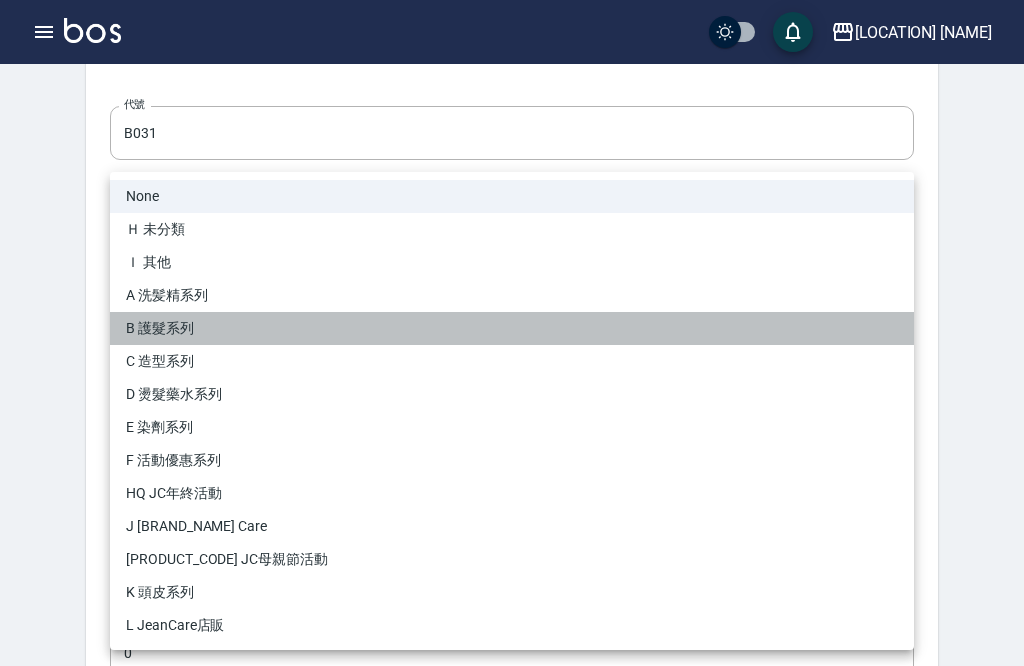 click on "B HAIR_CARE_SERIES" at bounding box center [512, 328] 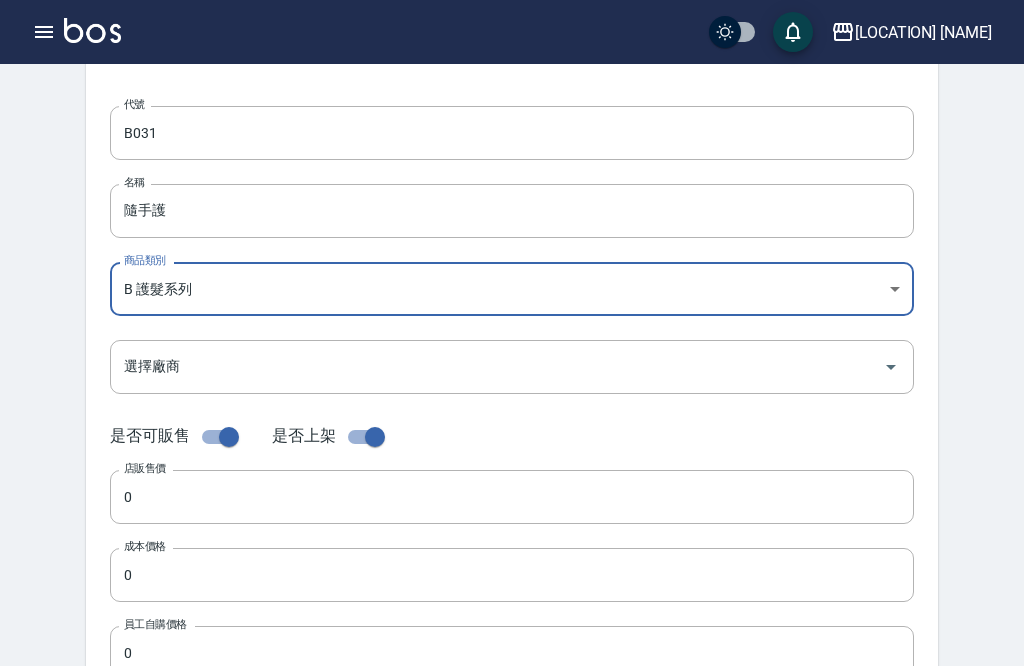 type on "[UUID]" 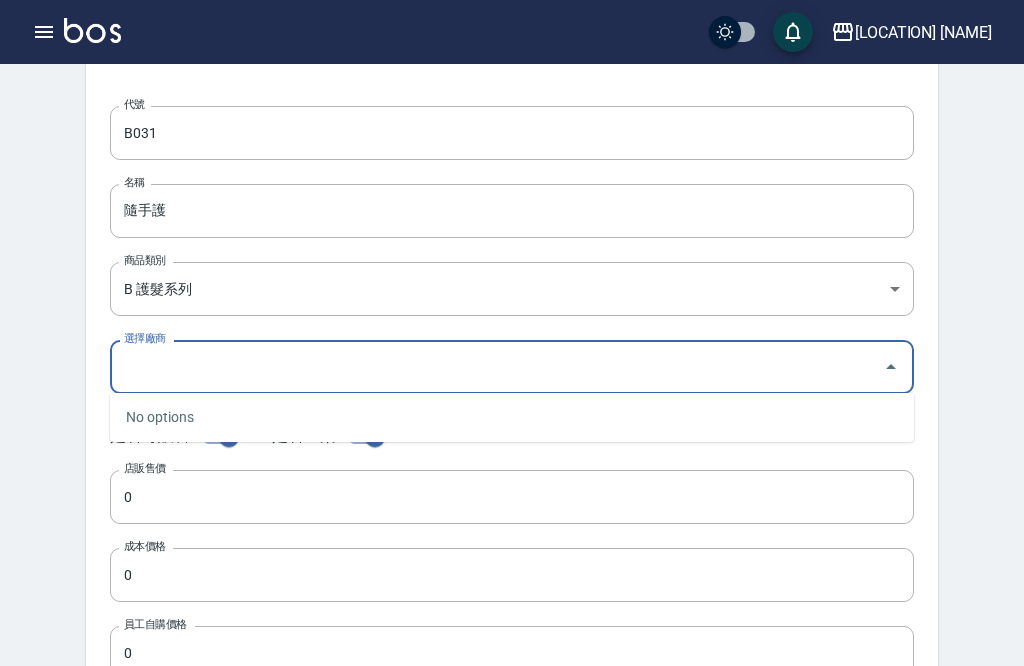 scroll, scrollTop: 365, scrollLeft: 0, axis: vertical 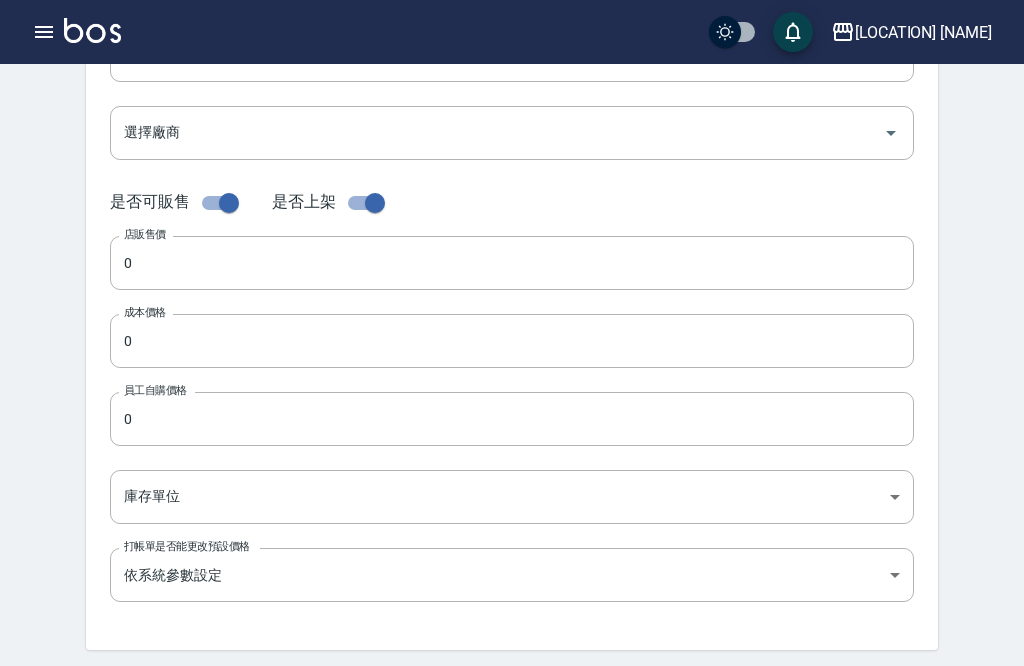 click on "0" at bounding box center (512, 263) 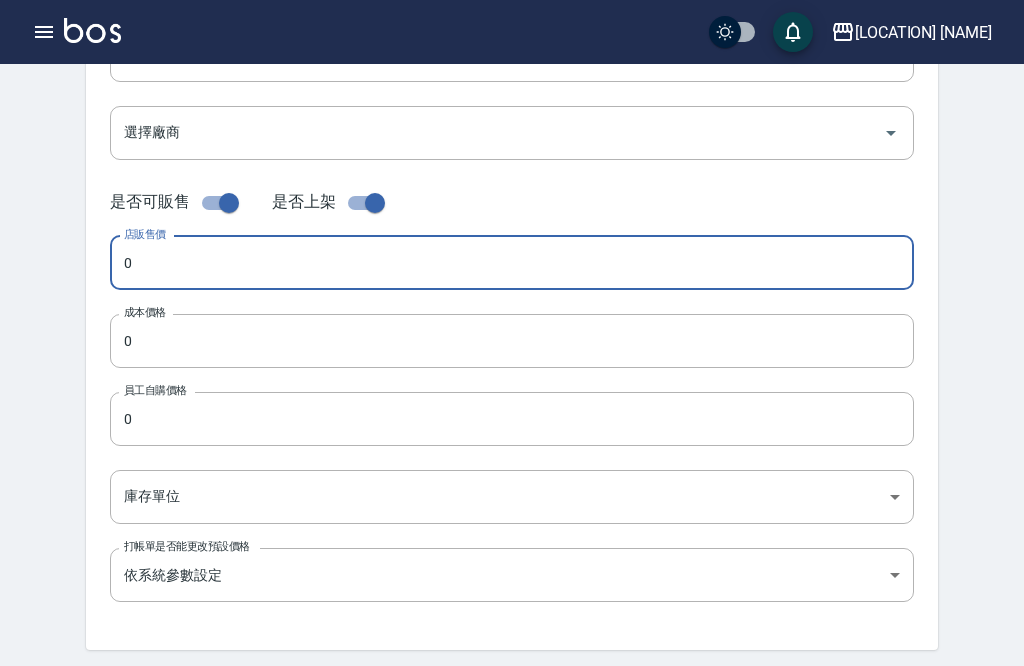 scroll, scrollTop: 494, scrollLeft: 0, axis: vertical 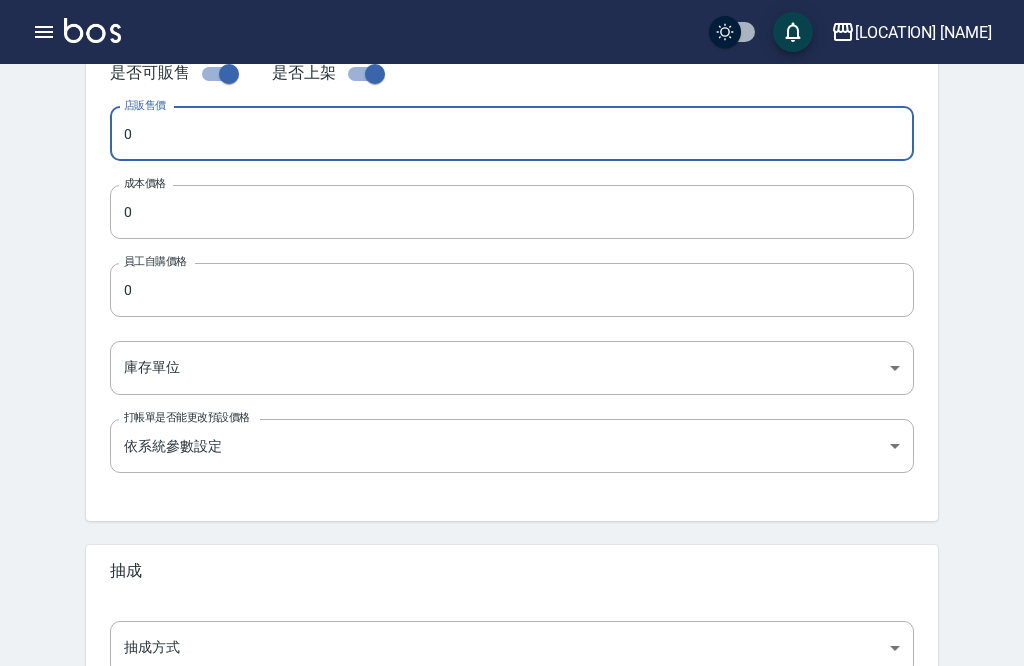 click on "0" at bounding box center [512, 134] 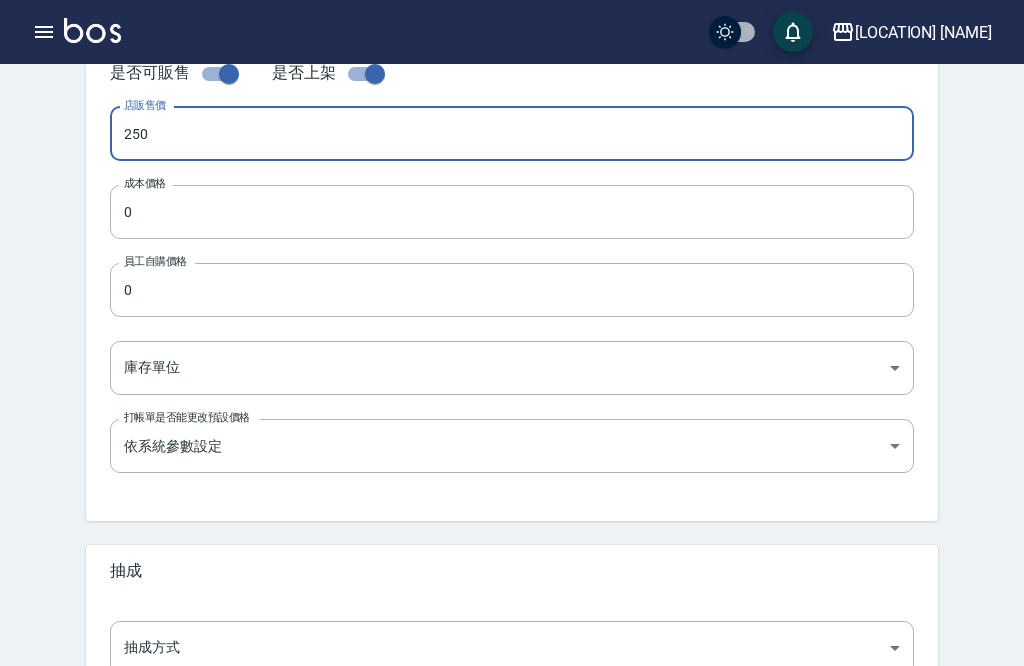 type on "250" 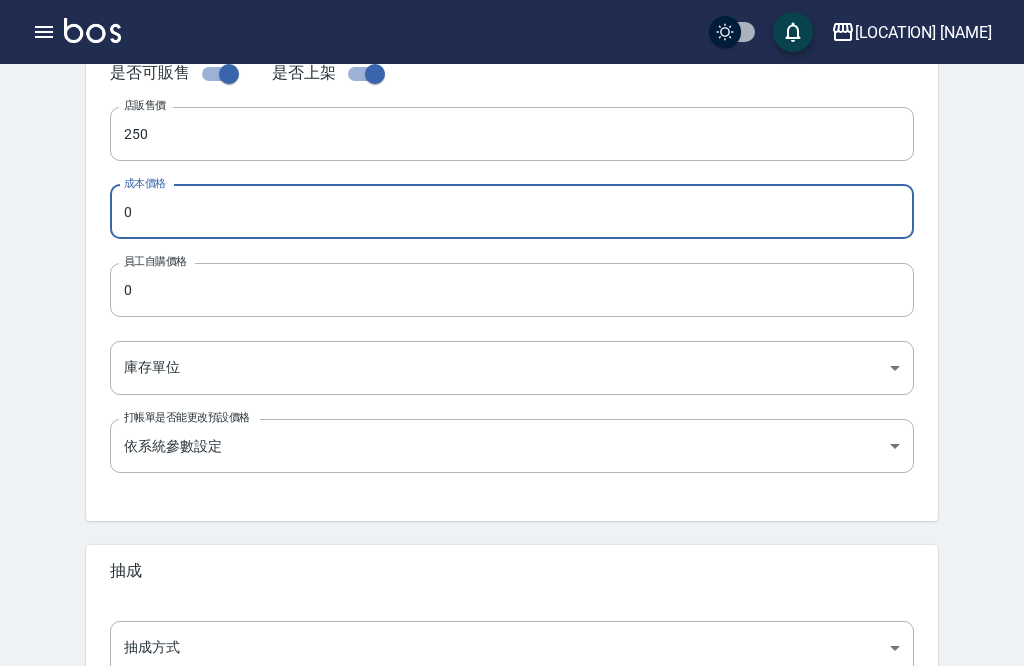 click on "0" at bounding box center [512, 212] 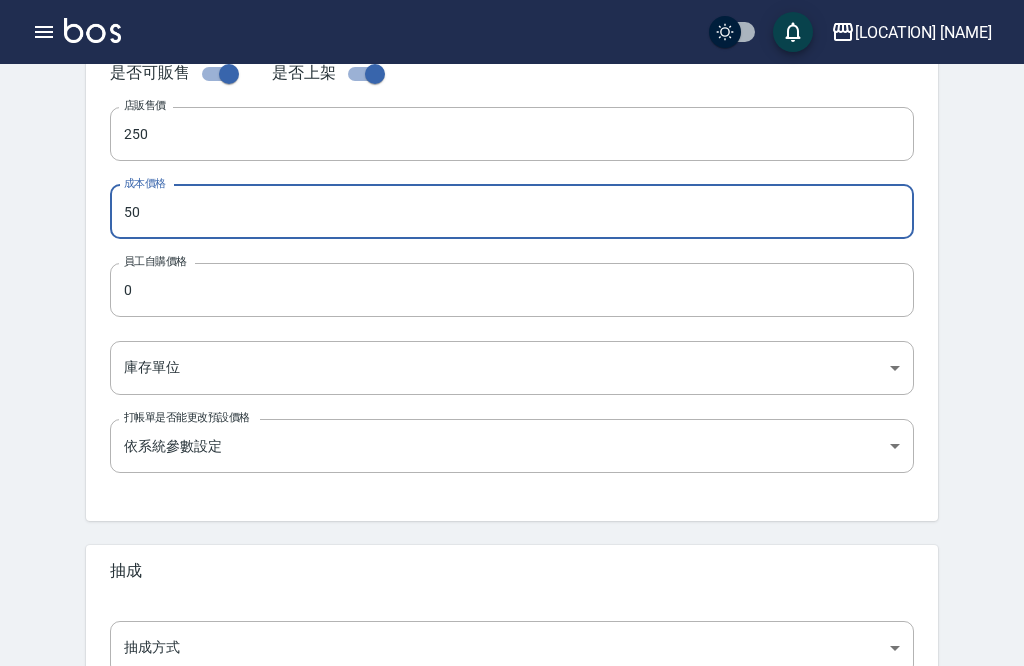 type on "50" 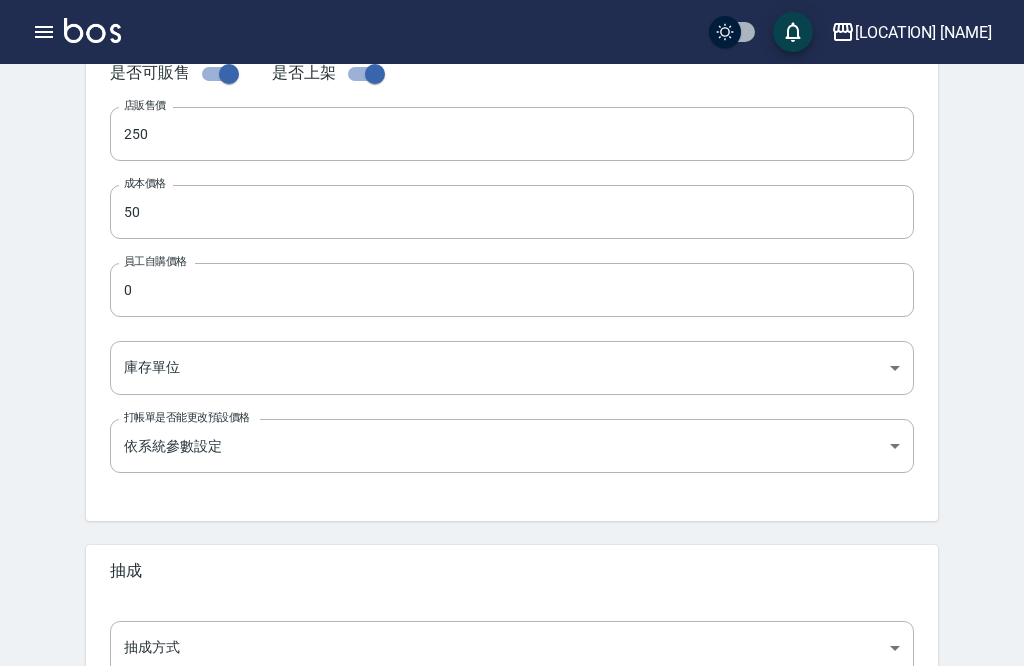 click on "0" at bounding box center (512, 290) 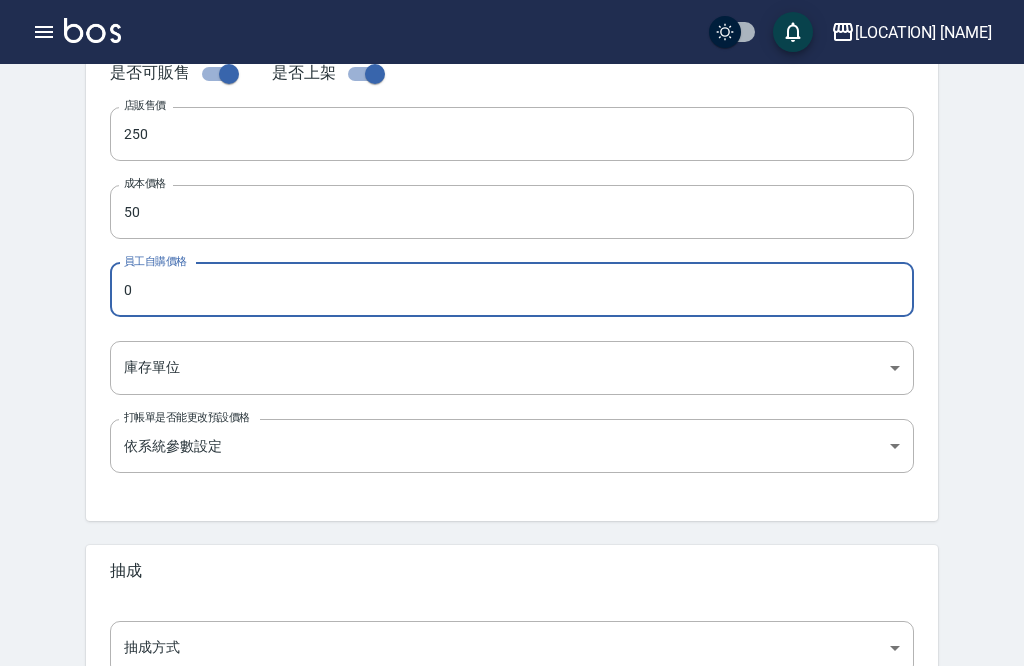 scroll, scrollTop: 650, scrollLeft: 0, axis: vertical 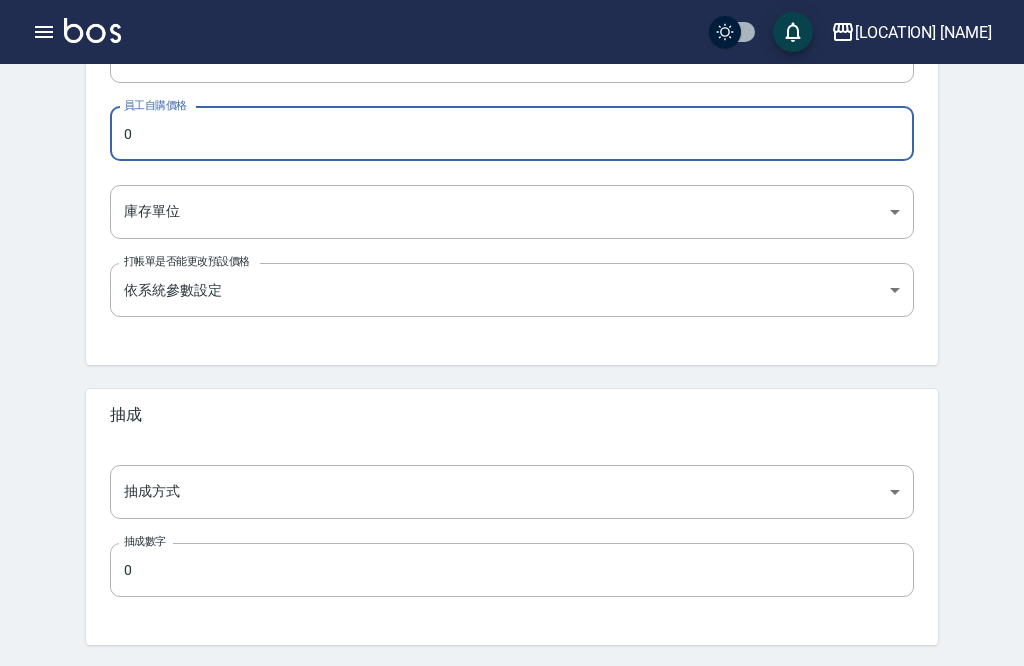 click on "CODE[CODE] CODE NAME [NAME] NAME PRODUCT_CATEGORY B HAIR_CARE_SERIES [UUID] PRODUCT_CATEGORY SELECT_VENDOR SELECT_VENDOR IS_SELLABLE IS_LISTED RETAIL_PRICE 250 RETAIL_PRICE COST_PRICE 50 COST_PRICE EMPLOYEE_PRICE 0 EMPLOYEE_PRICE STOCK_UNIT ​ STOCK_UNIT BILL_PRICE_CHANGEABLE SYSTEM_PARAMETER UNSET BILL_PRICE_CHANGEABLE" at bounding box center (512, -36) 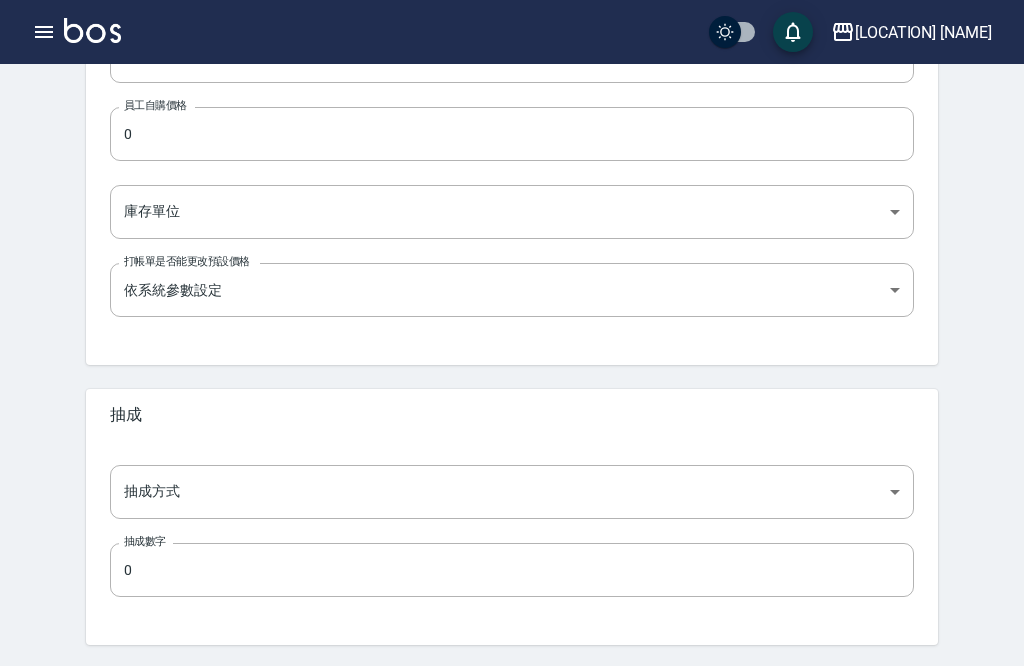 click on "0" at bounding box center [512, 134] 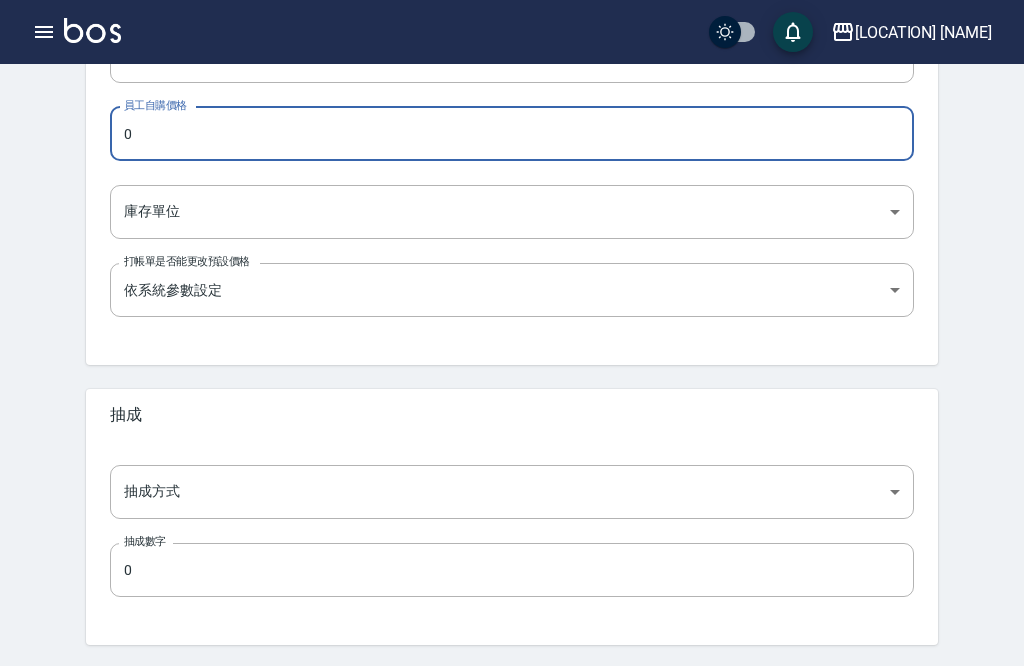 click on "0" at bounding box center [512, 134] 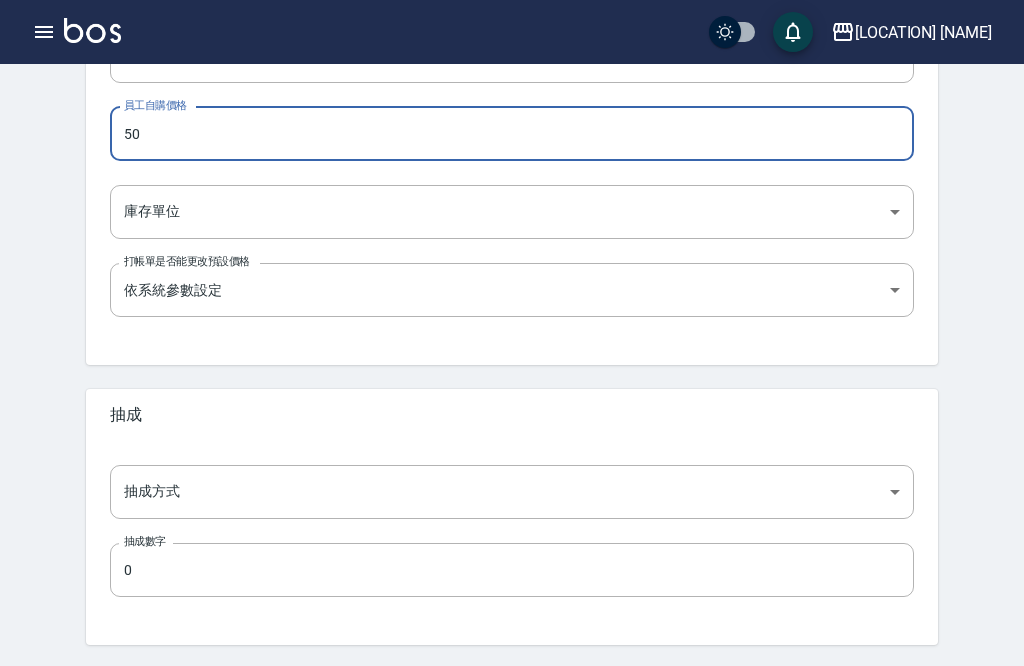 type on "50" 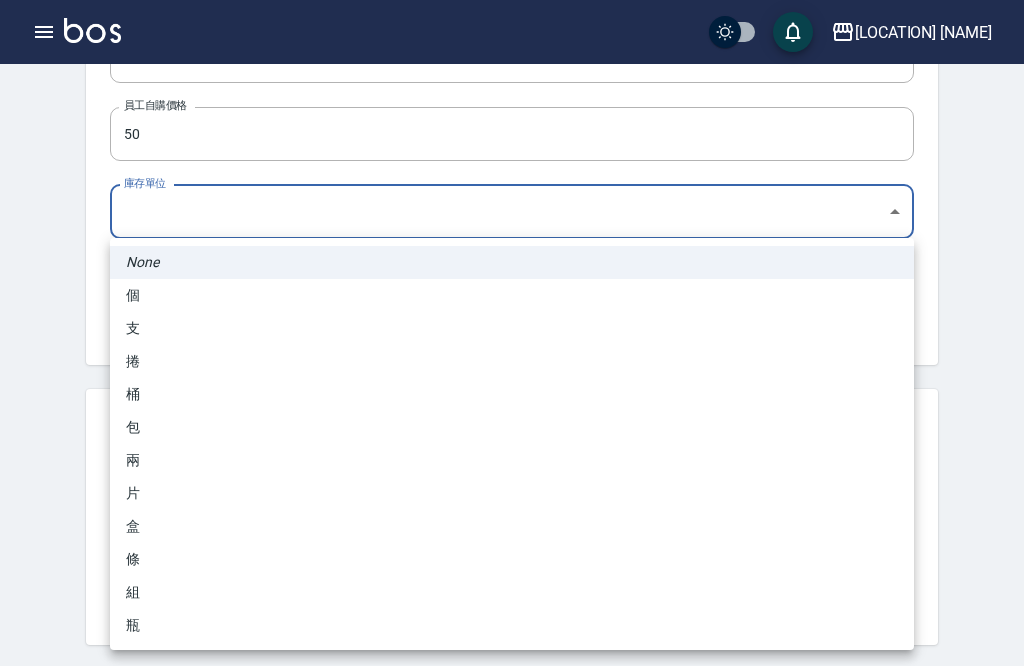 click on "瓶" at bounding box center (512, 625) 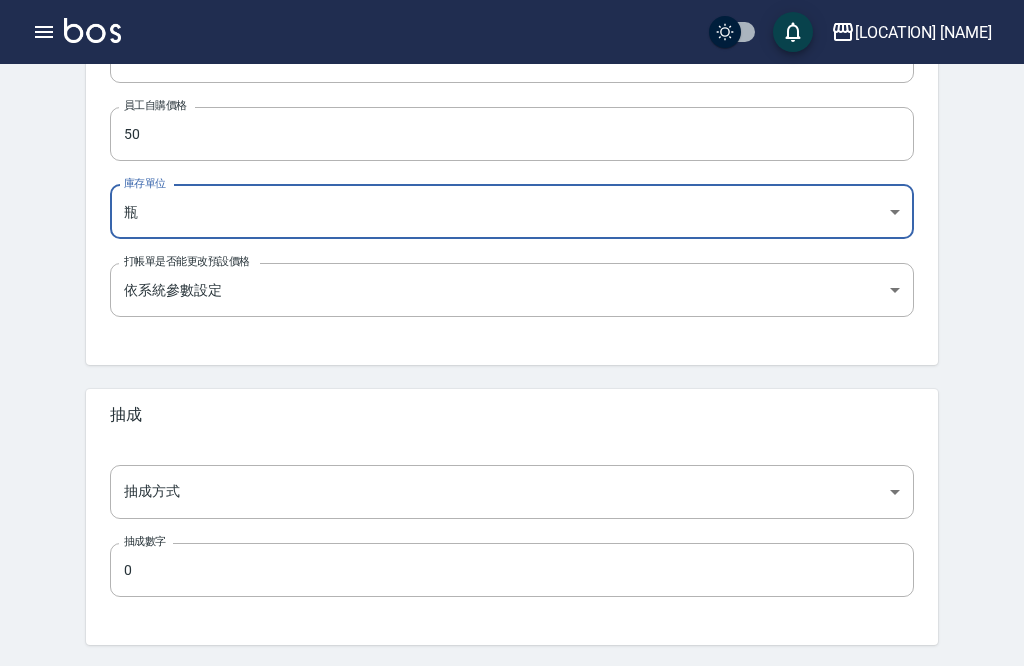 type on "瓶" 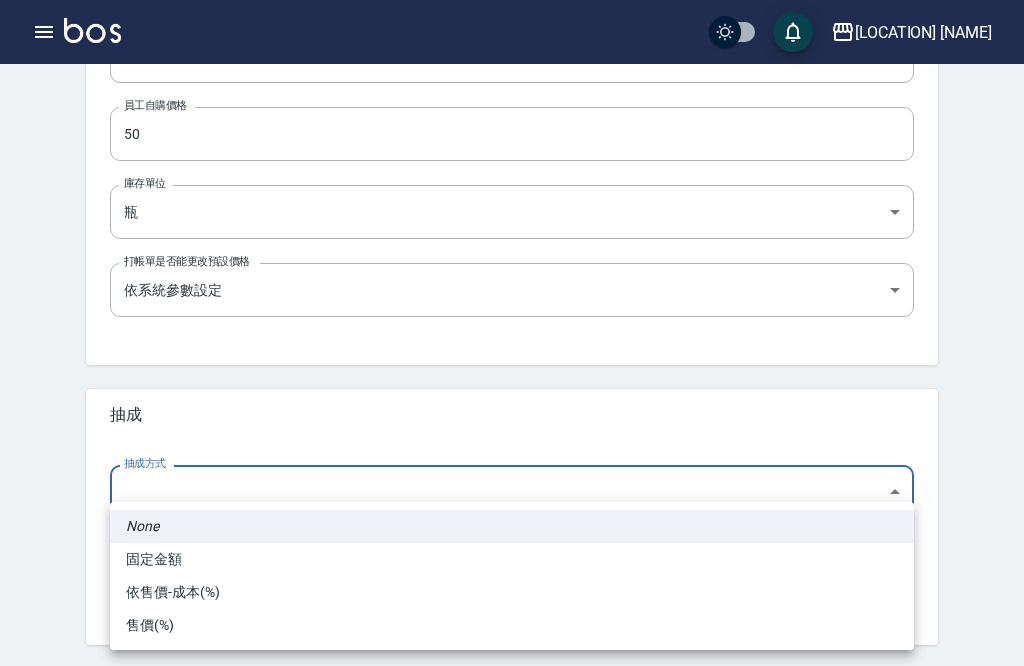 click on "依售價-成本(%)" at bounding box center (512, 592) 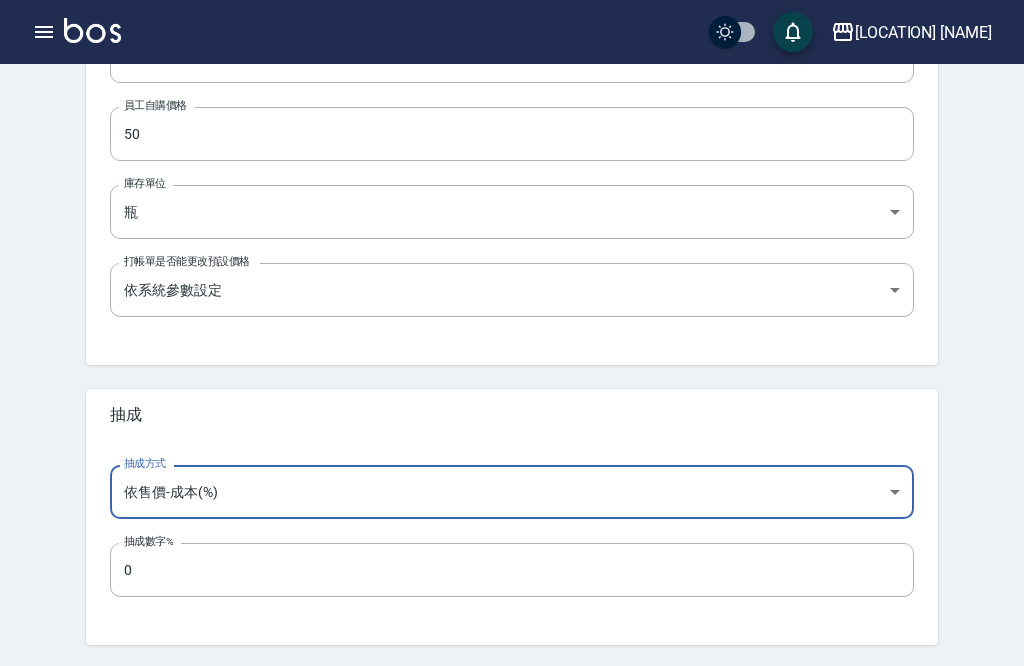 type on "byCost" 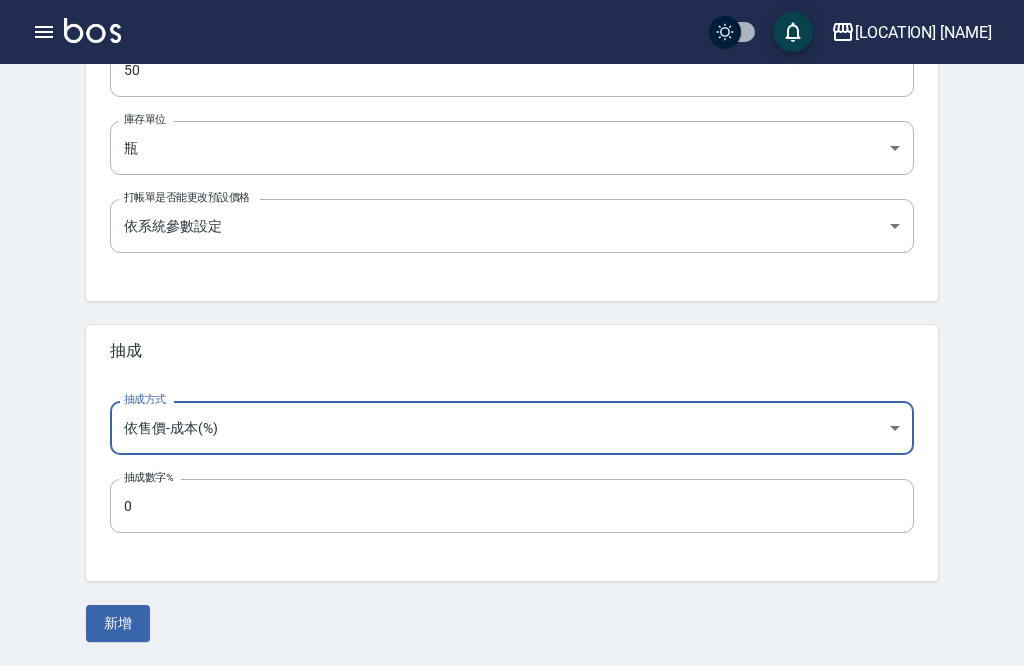 scroll, scrollTop: 713, scrollLeft: 0, axis: vertical 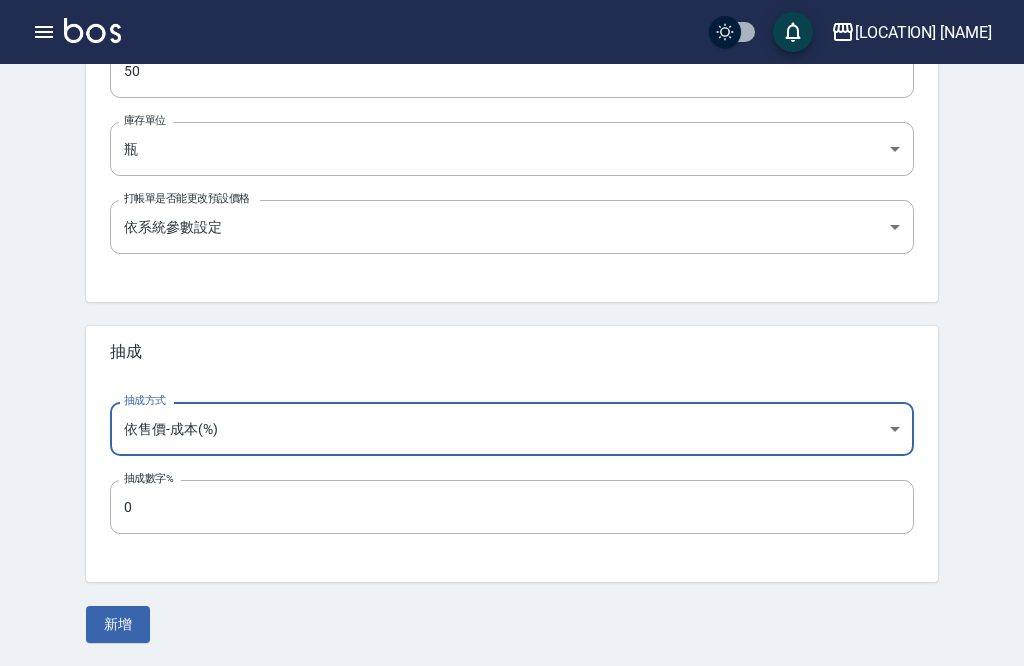 click on "0" at bounding box center [512, 507] 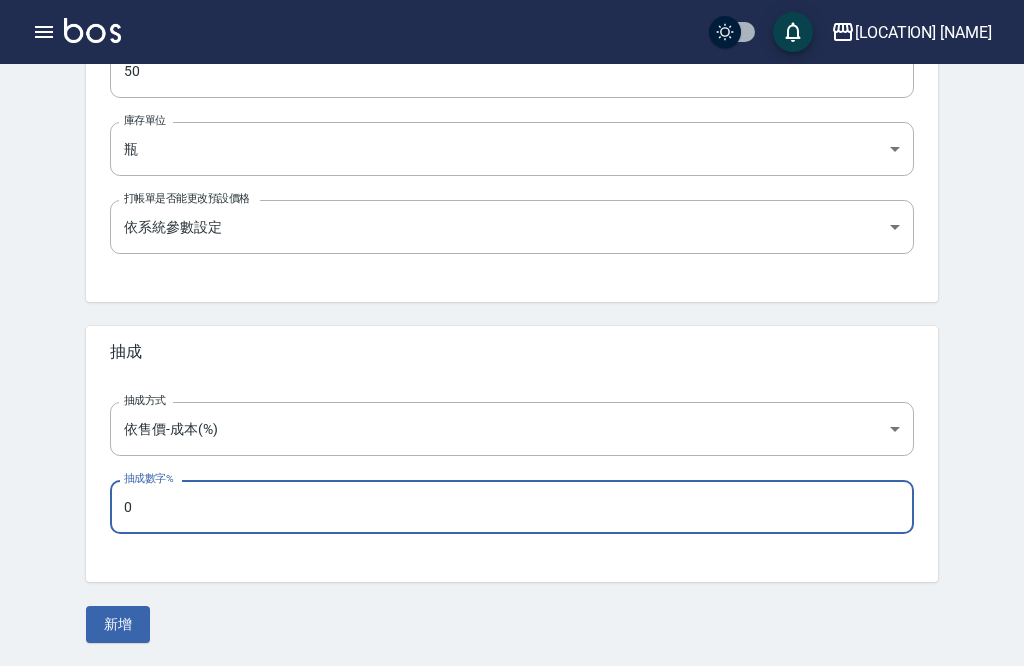 scroll, scrollTop: 1086, scrollLeft: 0, axis: vertical 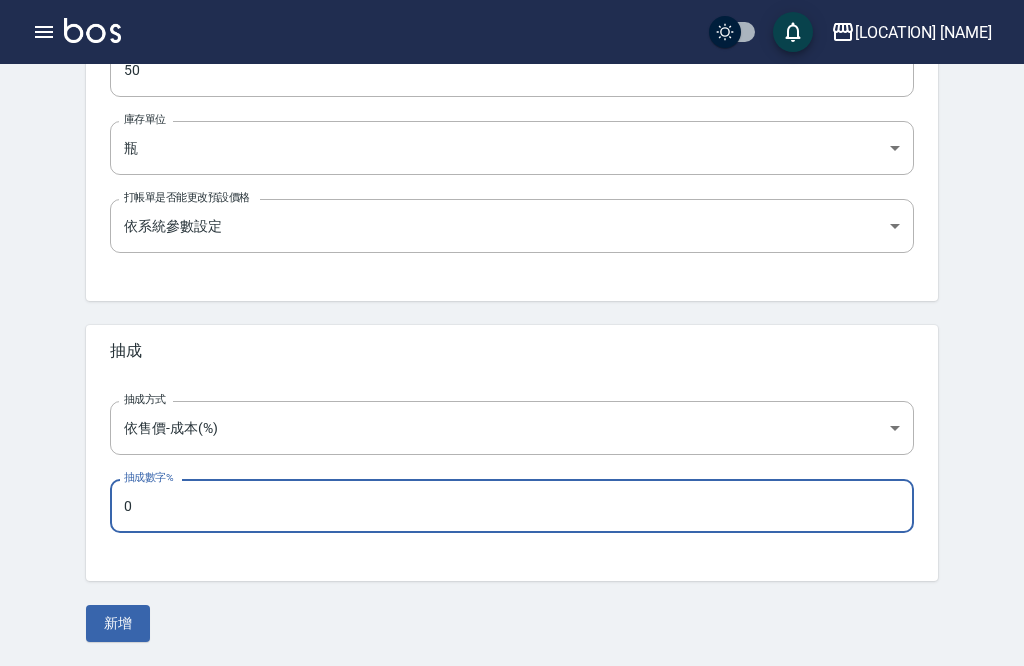 click on "0" at bounding box center [512, 506] 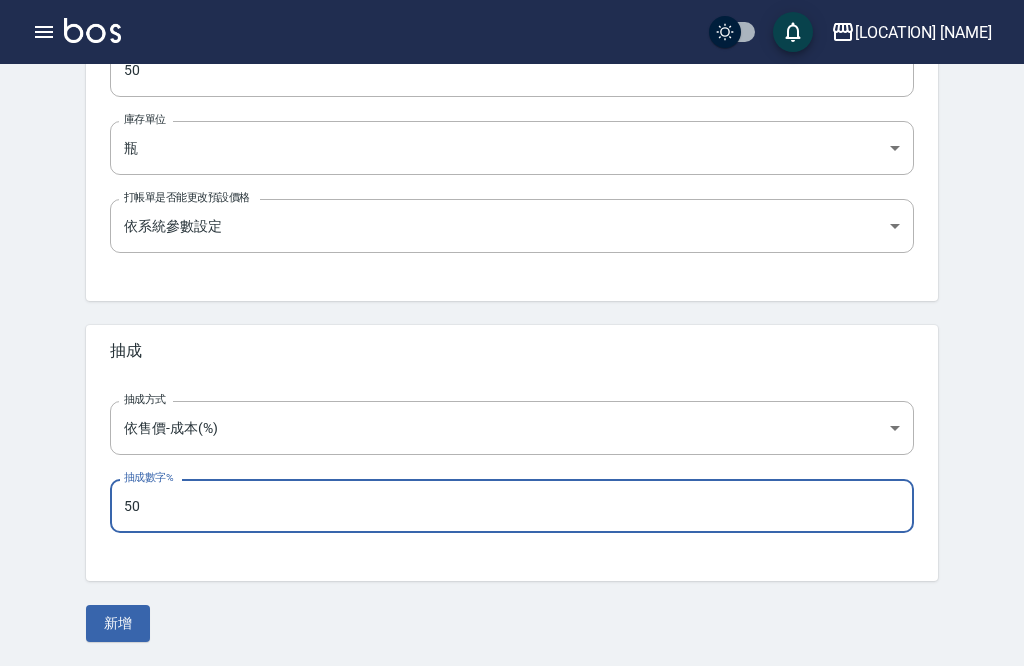 type on "50" 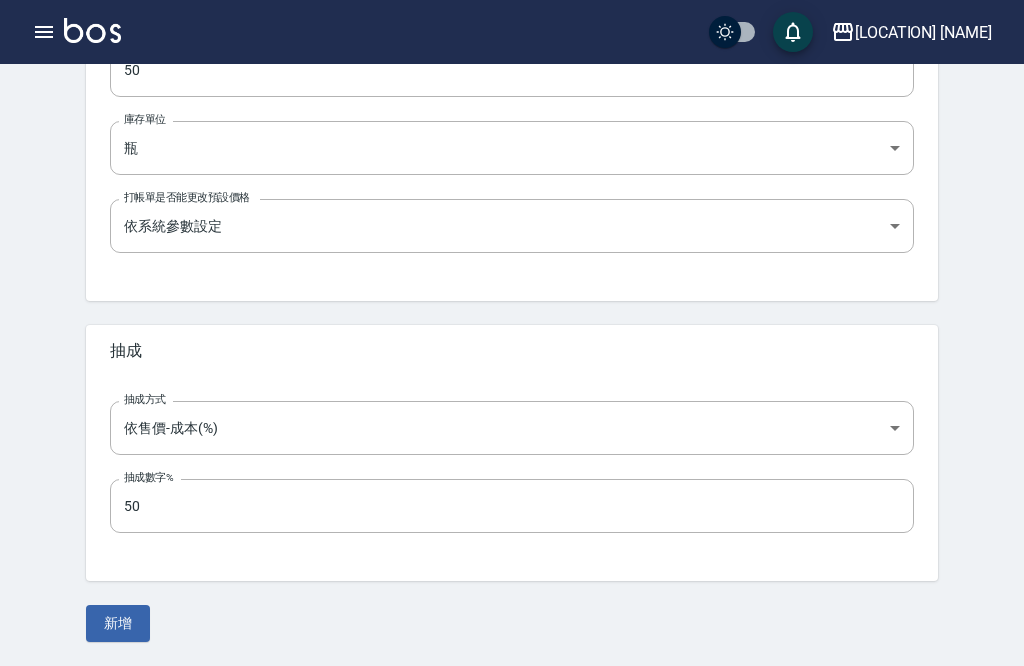 scroll, scrollTop: 713, scrollLeft: 0, axis: vertical 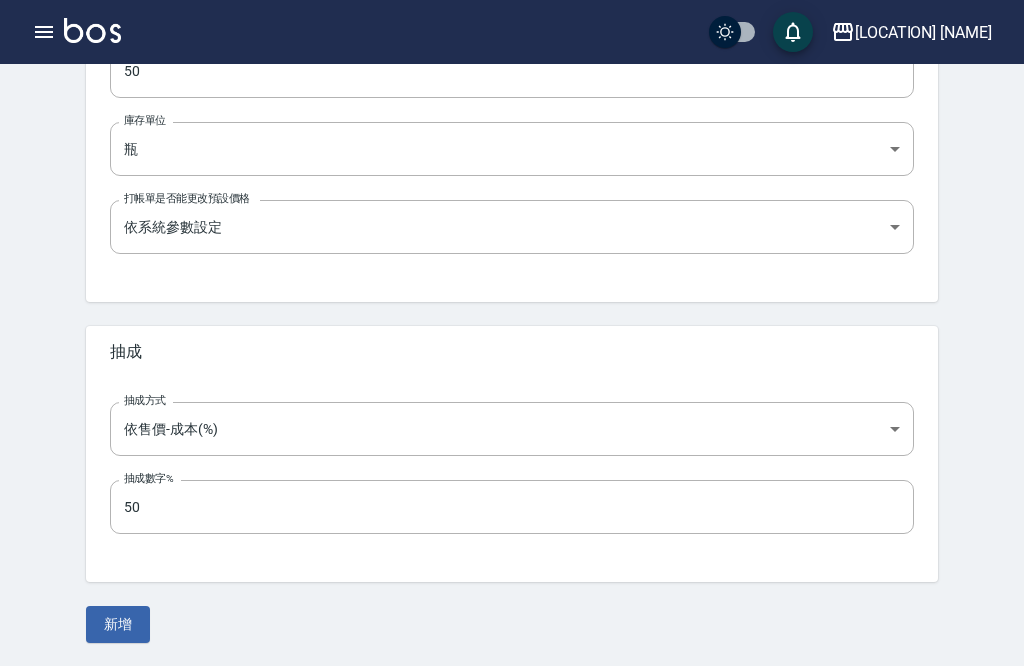 click on "新增" at bounding box center (118, 624) 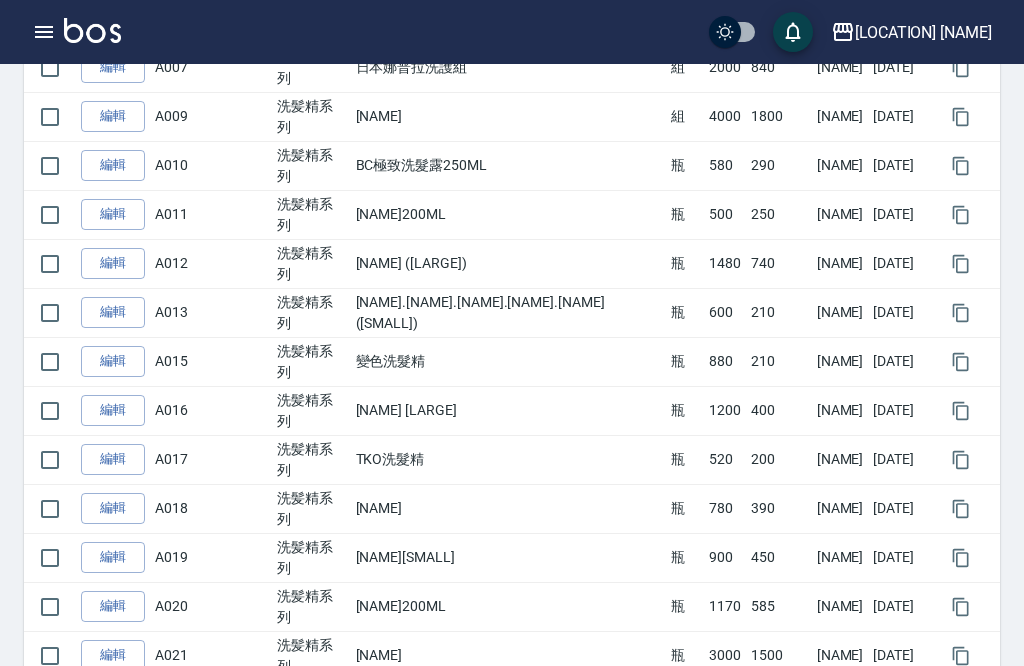 click on "SUCCESSFULLY_ADDED_PRODUCT [LOCATION] [NAME] LOGOUT COUNTER_OPERATION BILL_ORDER BILL_LIST PENDING_ORDER SEAT_ORDER BUSINESS_DASHBOARD CASH_RECEIPT_ENTRY ADVANCED_RECEIPT_ENTRY MATERIAL_PURCHASE_ENTRY DAILY_SETTLEMENT SCHEDULE_TABLE ON_SITE_CLOCK_IN SCAN_CLOCK_IN APPOINTMENT_MANAGEMENT APPOINTMENT_MANAGEMENT SINGLE_DAY_APPOINTMENT_RECORD SINGLE_WEEK_APPOINTMENT_RECORD REPORTS_AND_ANALYSIS REPORT_DIRECTORY SALES_ANALYSIS_DASHBOARD STORE_INTERVAL_ACCUMULATED_TABLE STORE_DAILY_REPORT STORE_RANKING MUTUAL_DAILY_REPORT MUTUAL_MONTHLY_REPORT MUTUAL_RANKING MUTUAL_POINTS_DETAIL MUTUAL_SALES_REPORT ALL_STORE_SALES_ANALYSIS_TABLE DAILY_SALES_ANALYSIS_TABLE SALES_STATISTICS_ANALYSIS_TABLE SALES_ITEM_MONTHLY_ANALYSIS_TABLE DESIGNER_SALES_REPORT DESIGNER_DAILY_REPORT DESIGNER_SALES_ANALYSIS_TABLE DESIGNER_SALES_MONTHLY_REPORT DESIGNER_COMMISSION_REPORT DESIGNER_RANKING PRODUCT_SALES_RANKING PRODUCT_CONSUMPTION_DETAIL PRODUCT_SALES_PURCHASE_REPORT PRODUCT_INVENTORY_TABLE PRODUCT_INVENTORY_CHECKLIST MEMBER_CARD_SALES_REPORT SERVICE_DEDUCTION_DETAIL_TABLE SINGLE_SERVICE_ITEM_QUERY RETAIL_COMMISSION_DETAIL RETAIL_CATEGORY_COMMISSION_DETAIL CUSTOMER_DEPOSIT_BALANCE_TABLE CUSTOMER_COUPON_BALANCE_TABLE DAILY_NON_CASH_DETAIL DAILY_RECEIPT_DETAIL RECEIPT_CATEGORY_DETAIL_TABLE" at bounding box center [512, 790] 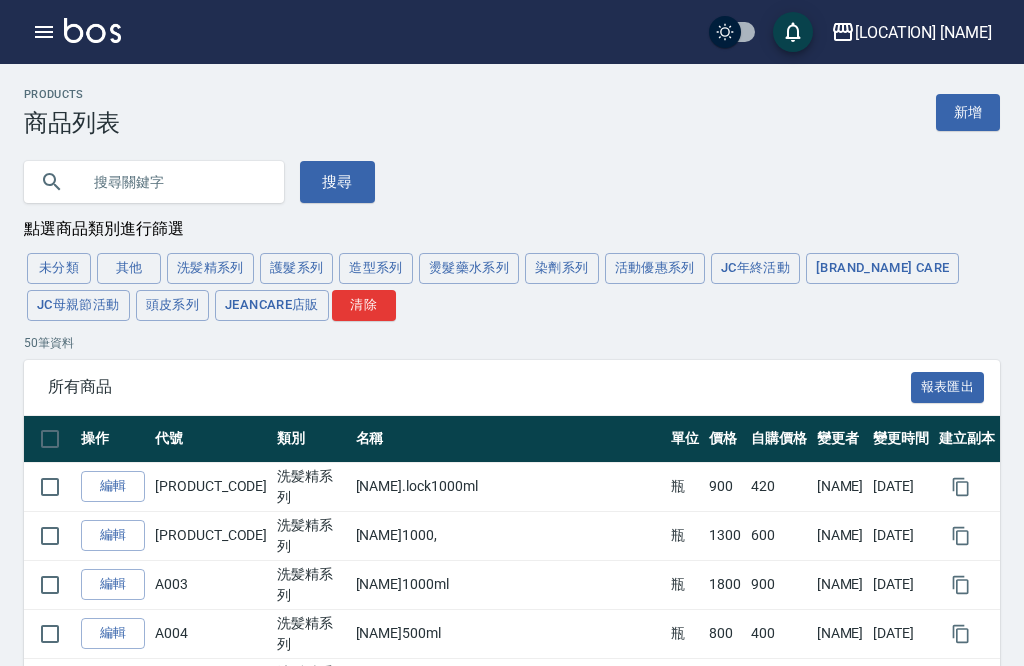click on "護髮系列" at bounding box center [297, 268] 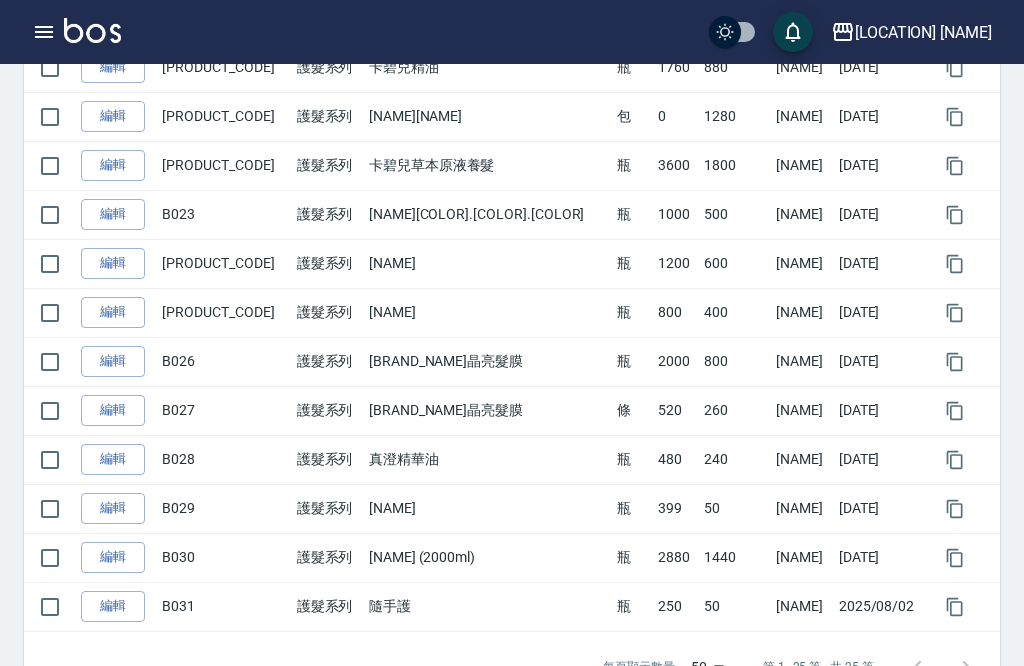 scroll, scrollTop: 1054, scrollLeft: 0, axis: vertical 